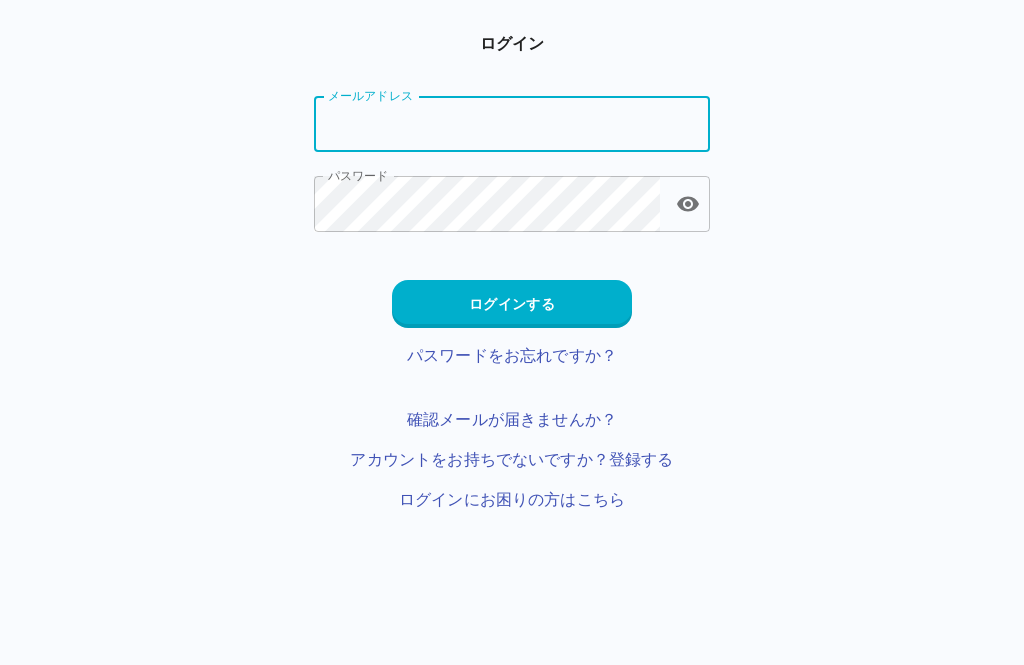 scroll, scrollTop: 0, scrollLeft: 0, axis: both 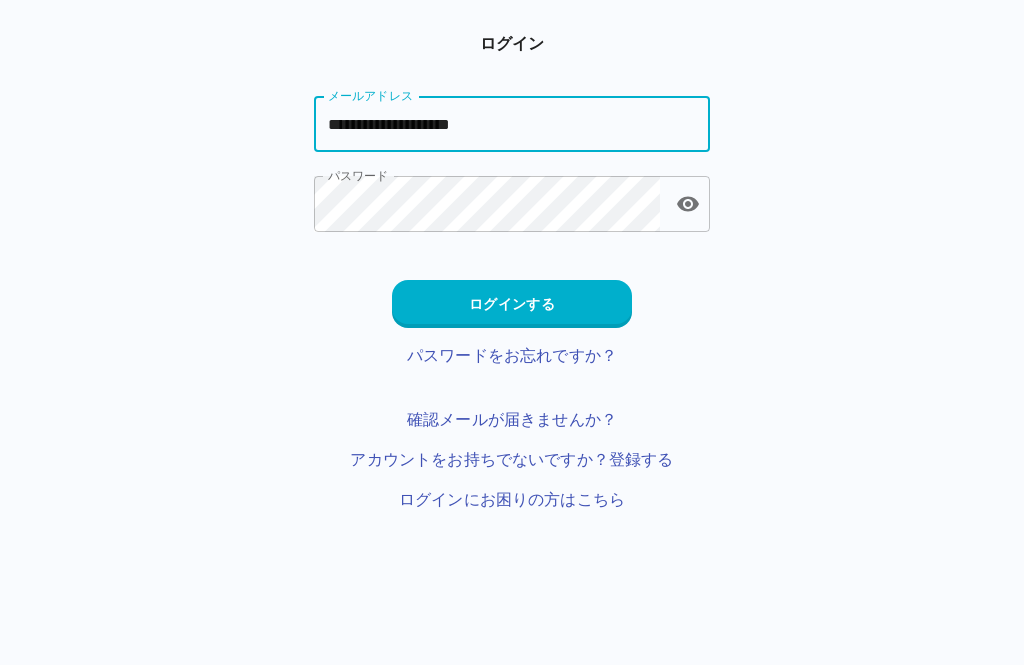 click on "ログインする" at bounding box center [512, 304] 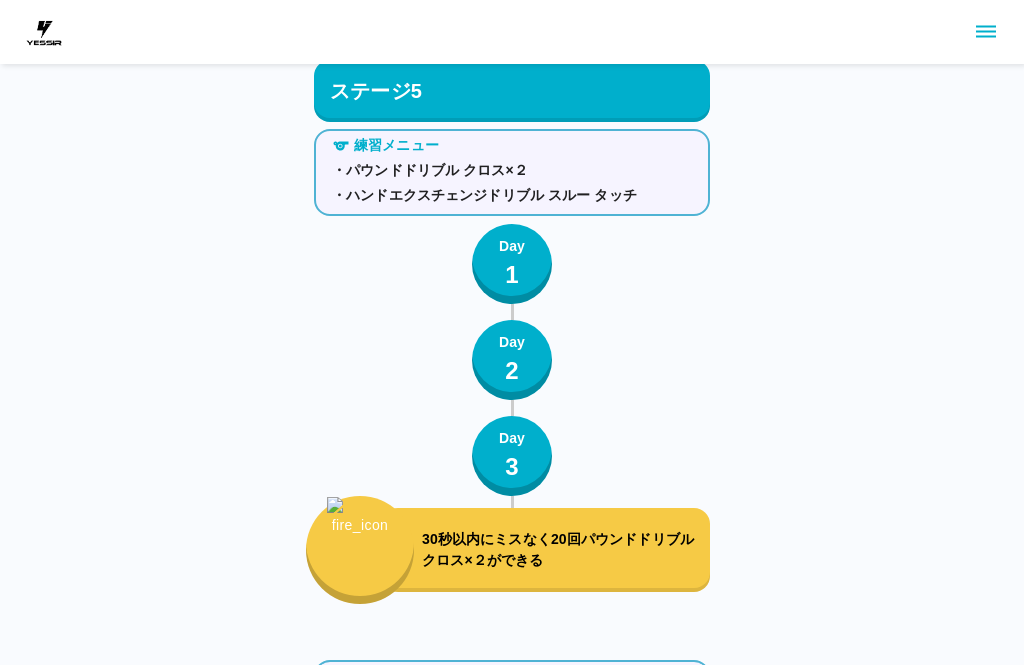 scroll, scrollTop: 6699, scrollLeft: 0, axis: vertical 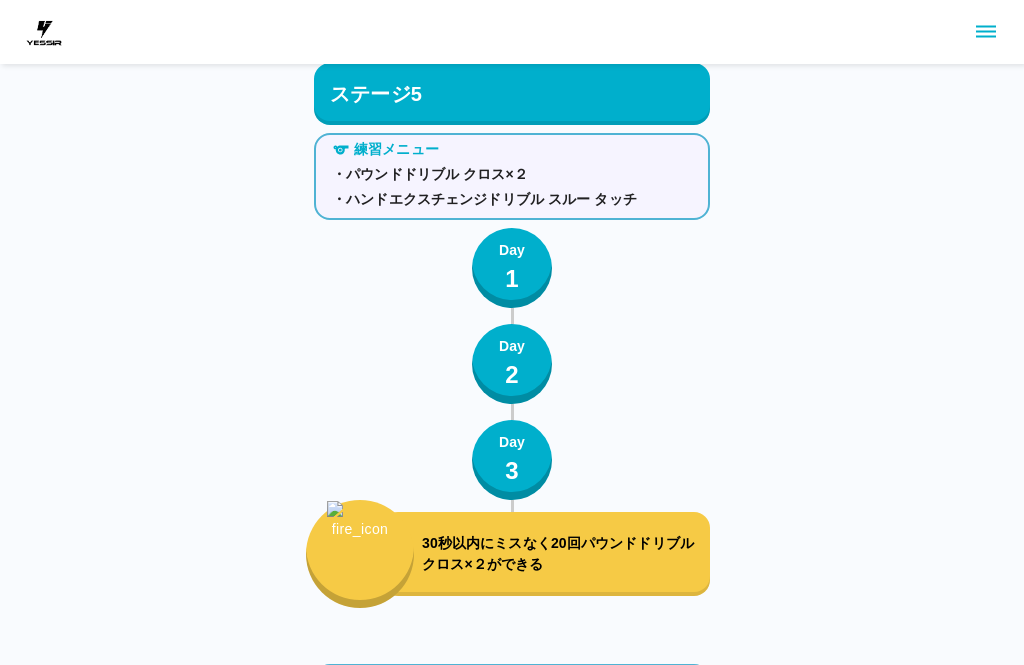 click on "30秒以内にミスなく20回パウンドドリブル クロス×２ができる" at bounding box center (562, 554) 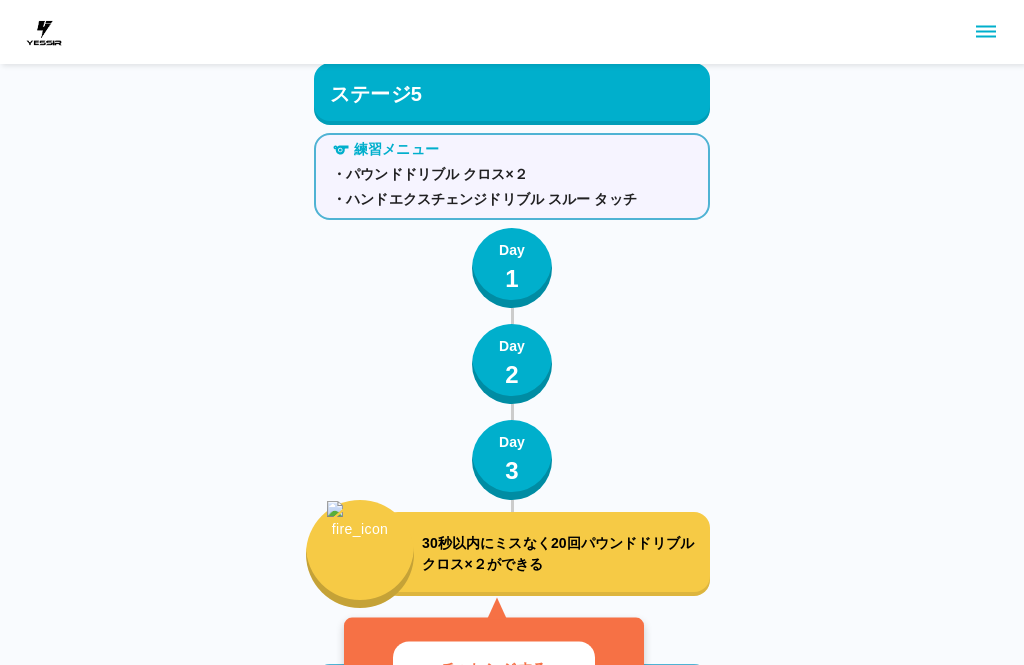 click on "チャレンジする" at bounding box center [494, 668] 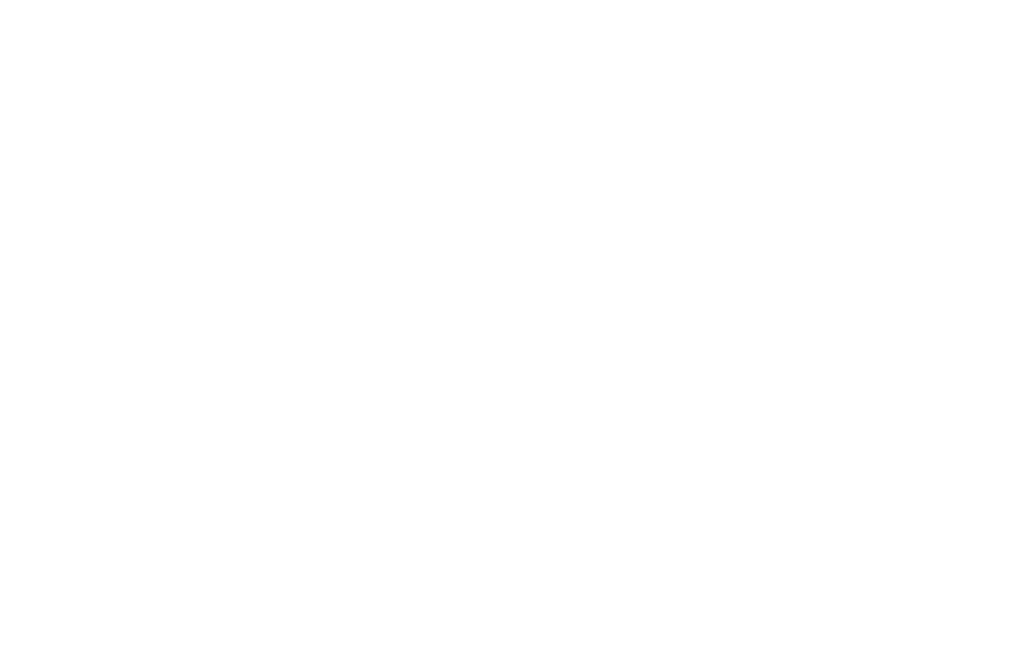 scroll, scrollTop: 0, scrollLeft: 0, axis: both 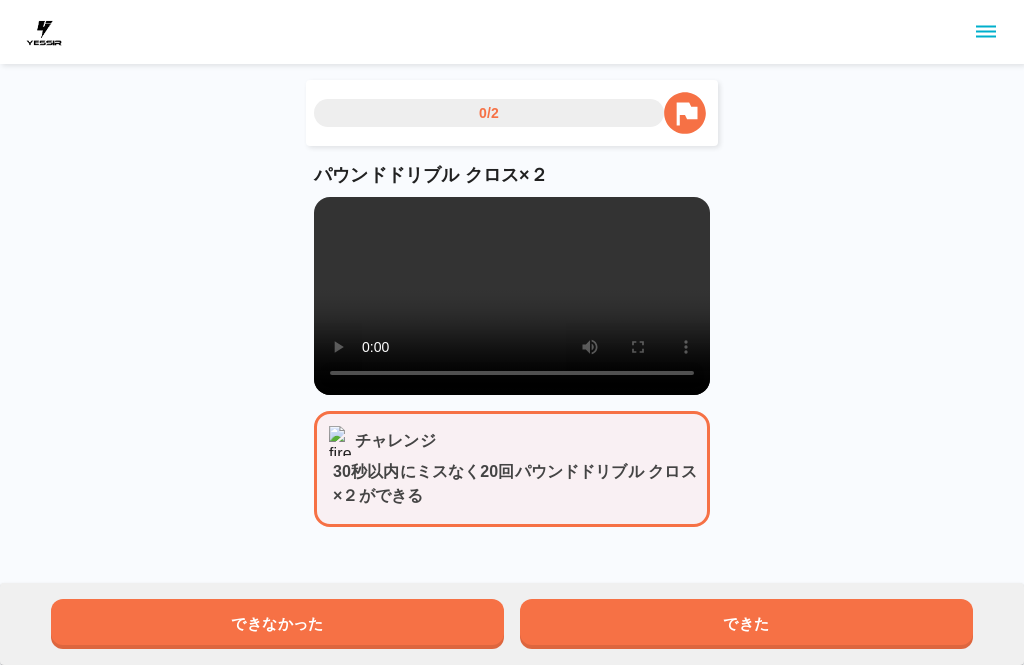 click at bounding box center [512, 296] 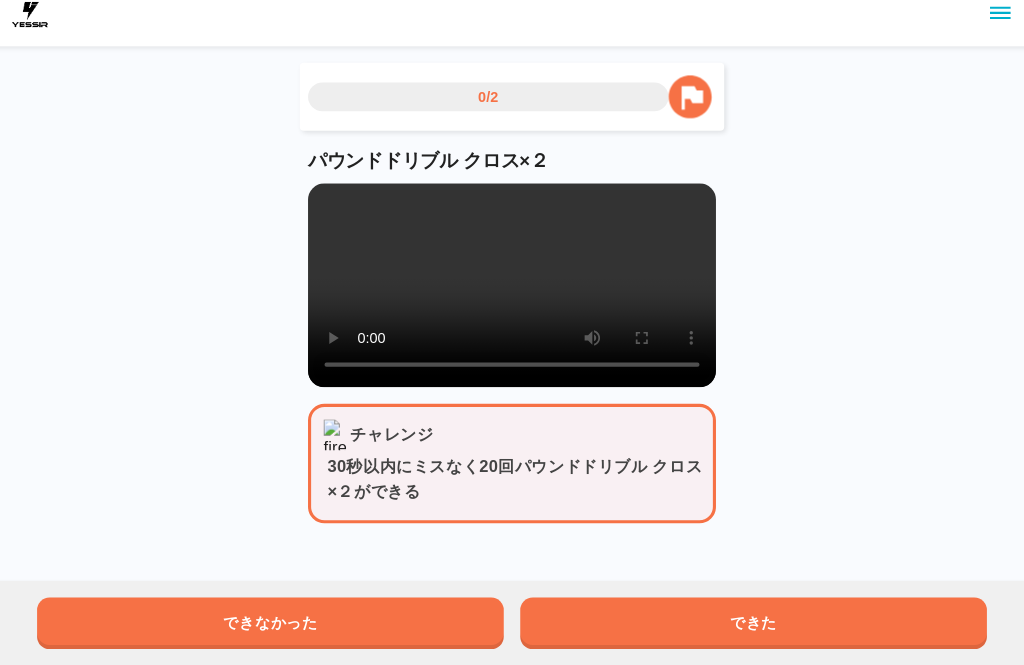 click on "できた" at bounding box center [746, 624] 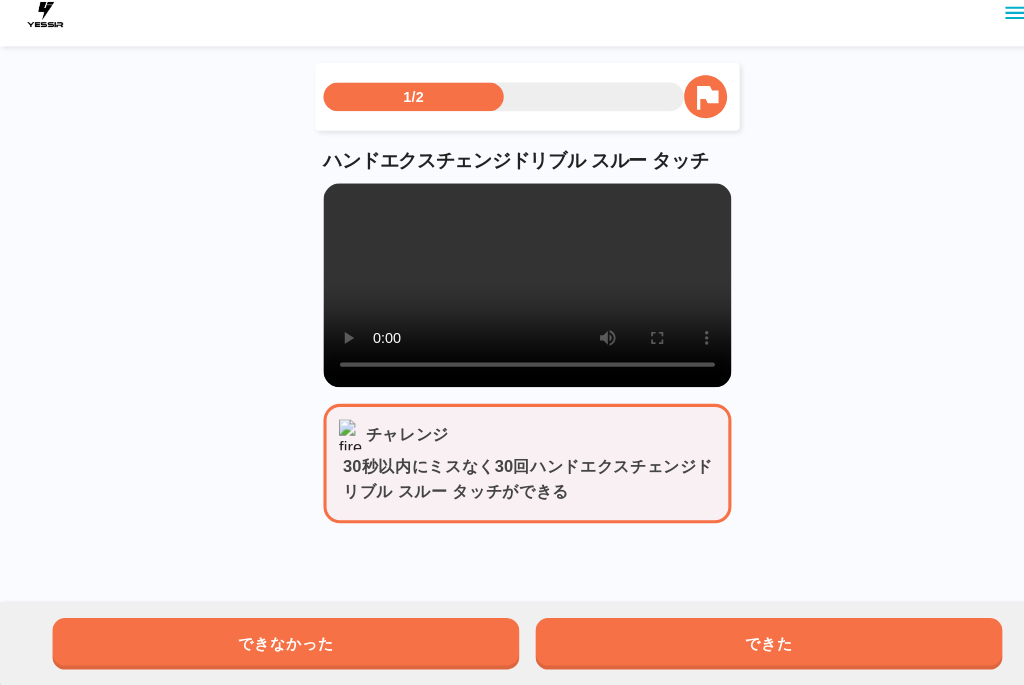 click on "ハンドエクスチェンジドリブル スルー タッチ" at bounding box center (512, 278) 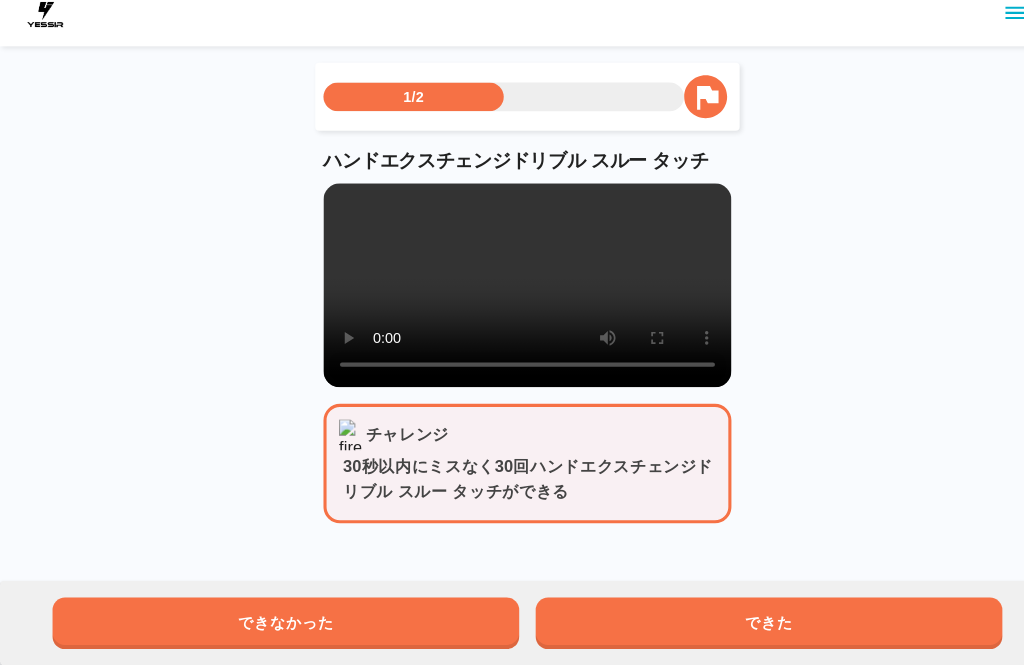 click on "できた" at bounding box center [746, 624] 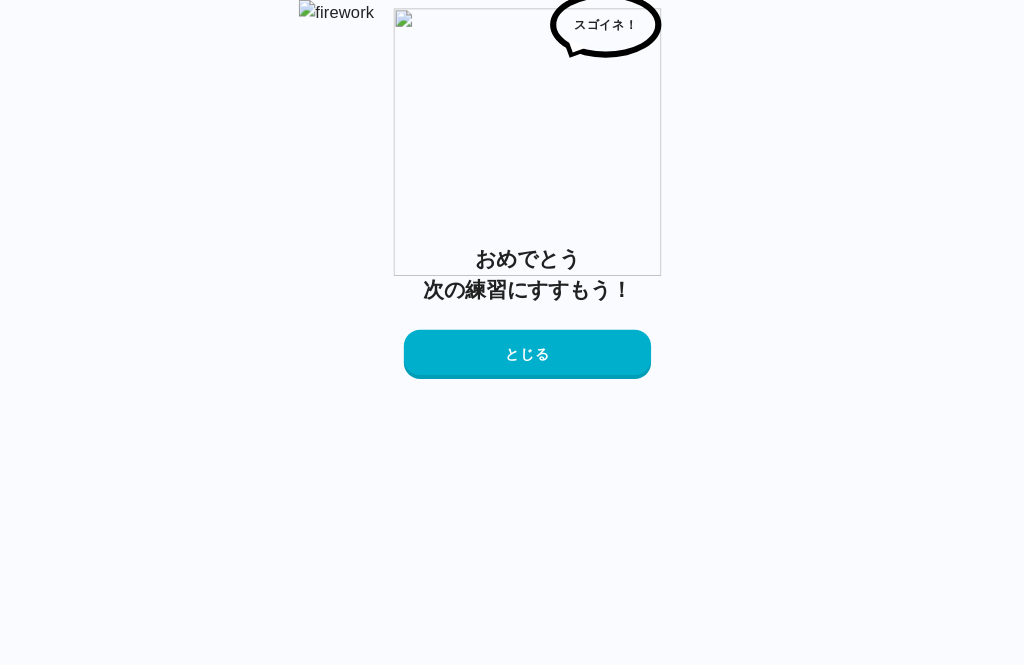 click on "とじる" at bounding box center [512, 344] 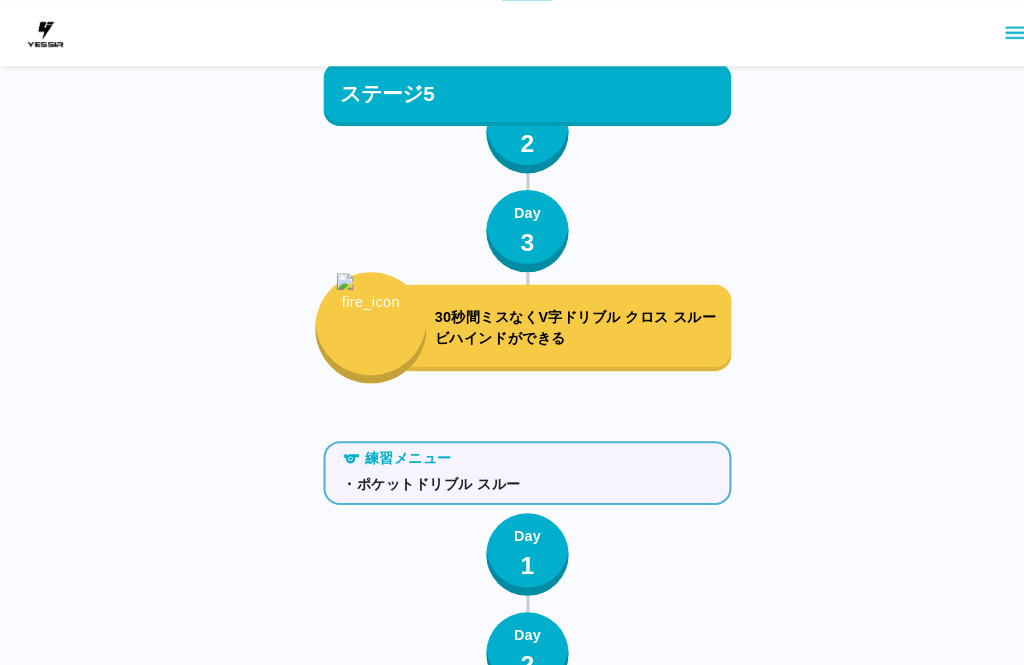 click on "30秒間ミスなくV字ドリブル クロス スルー ビハインドができる" at bounding box center [562, 318] 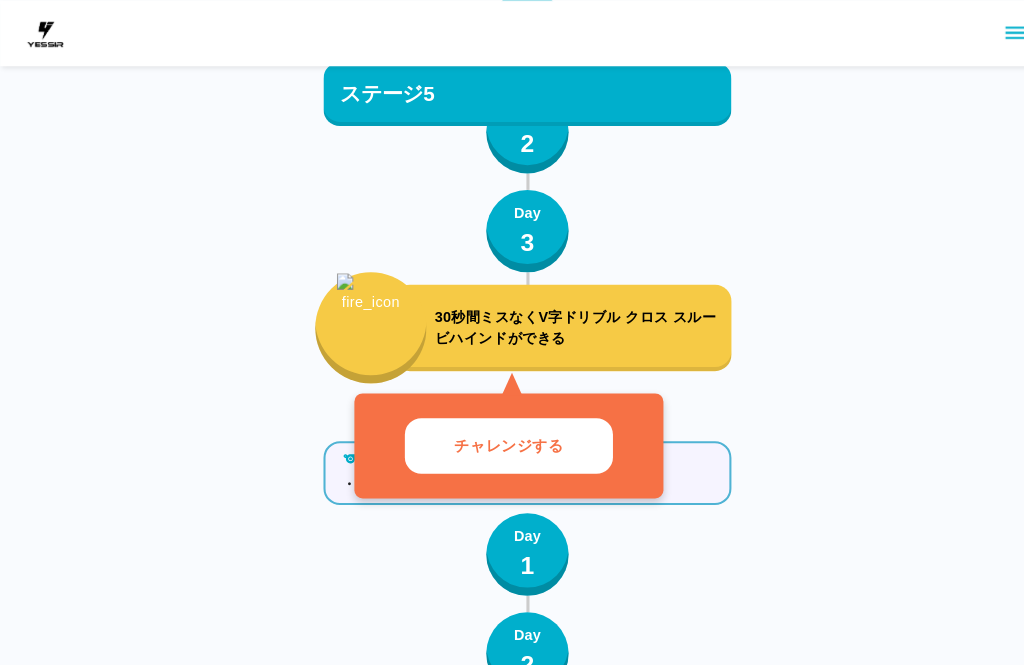 scroll, scrollTop: 7467, scrollLeft: 0, axis: vertical 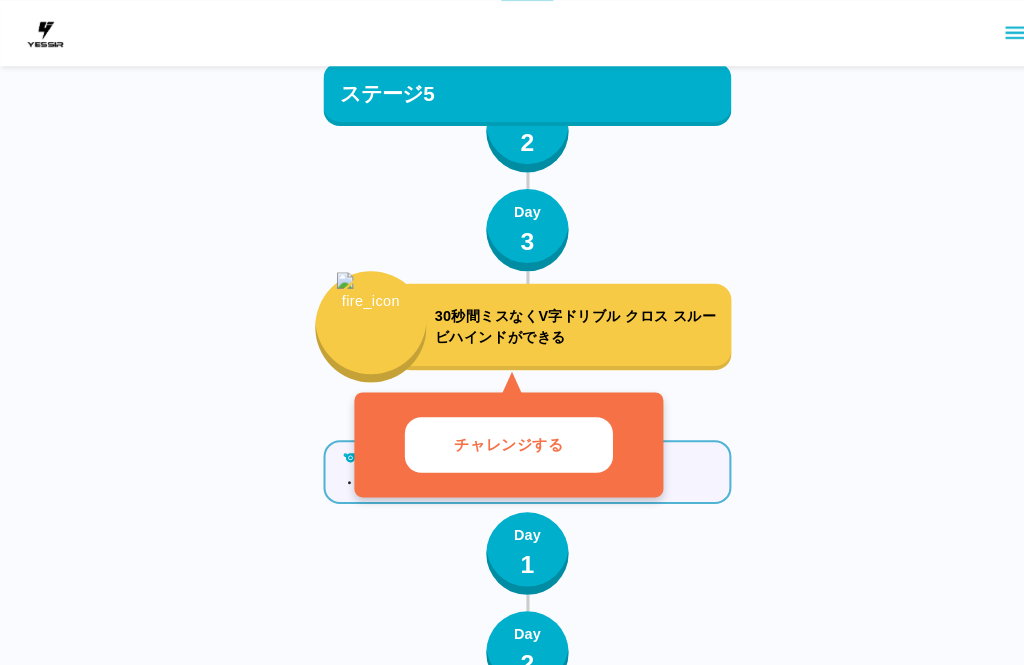click on "チャレンジする" at bounding box center (494, 431) 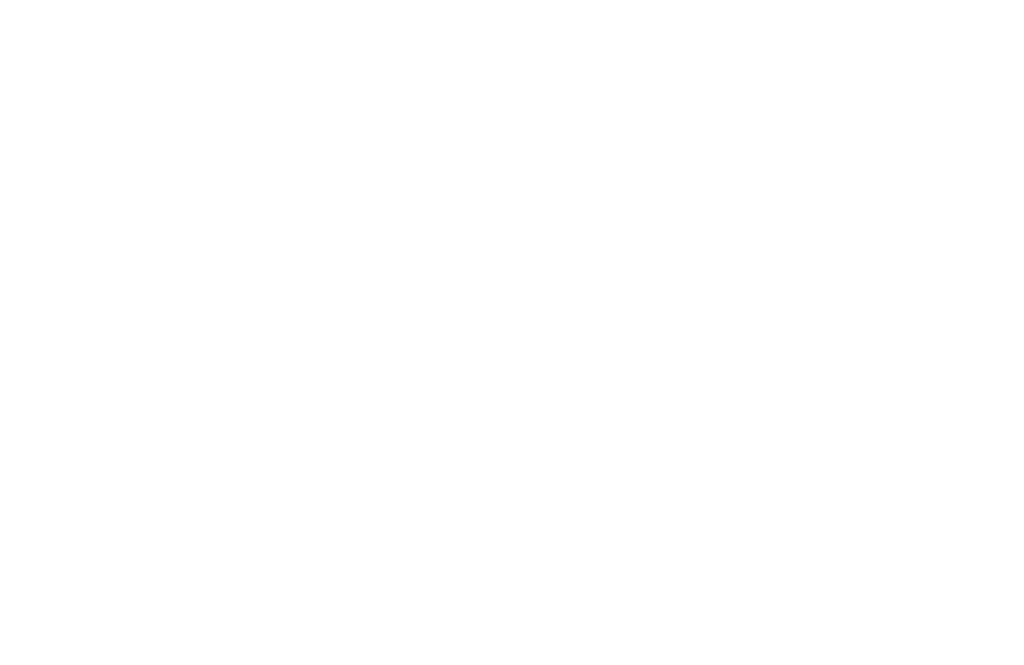 scroll, scrollTop: 0, scrollLeft: 0, axis: both 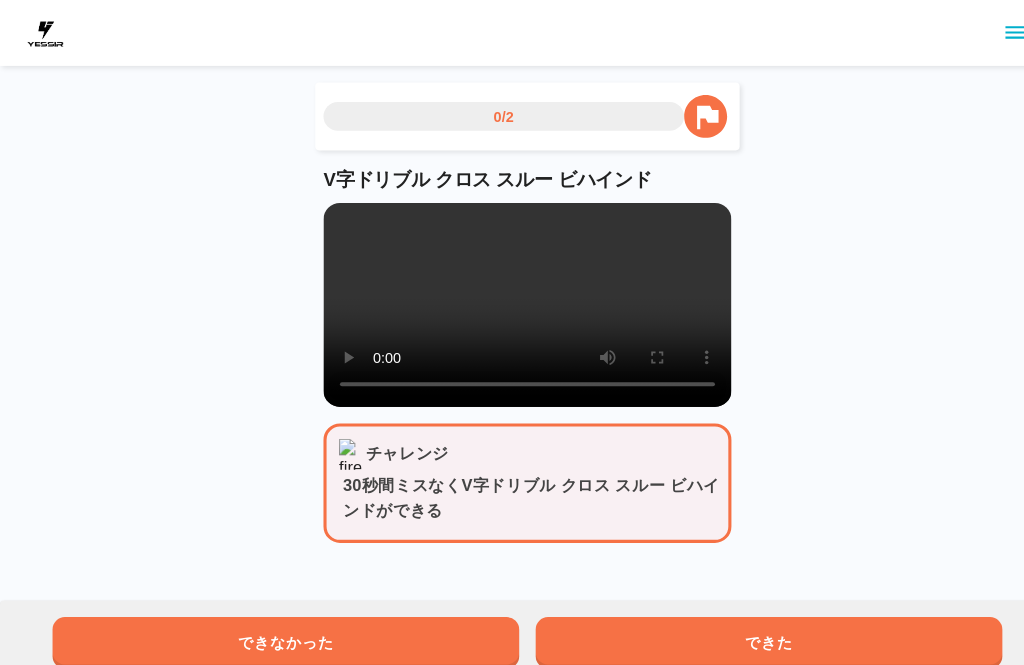click at bounding box center (512, 296) 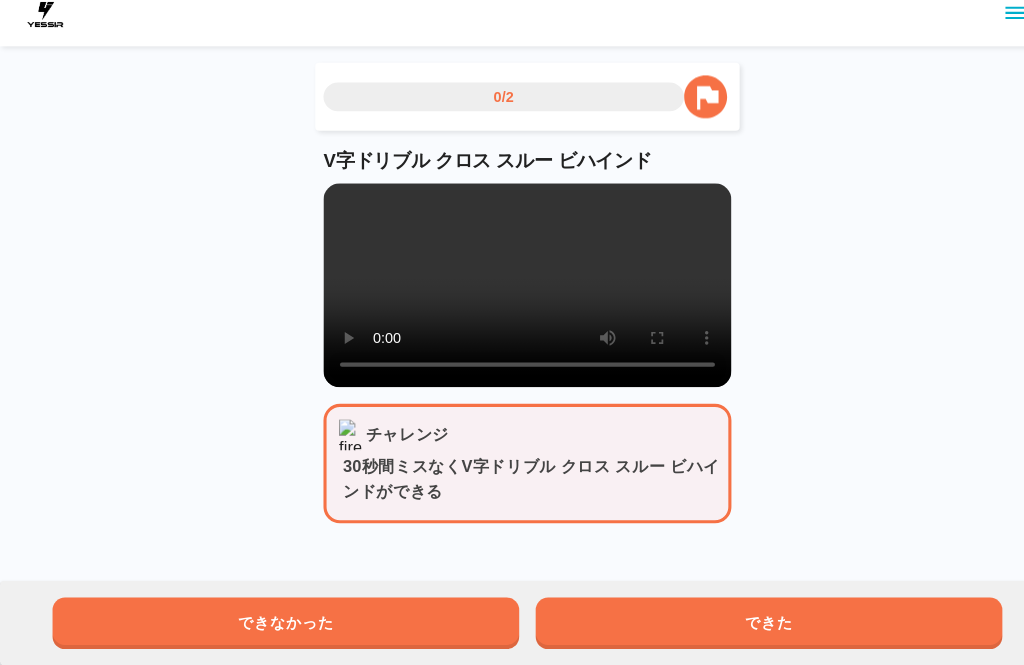 click on "できた" at bounding box center (746, 624) 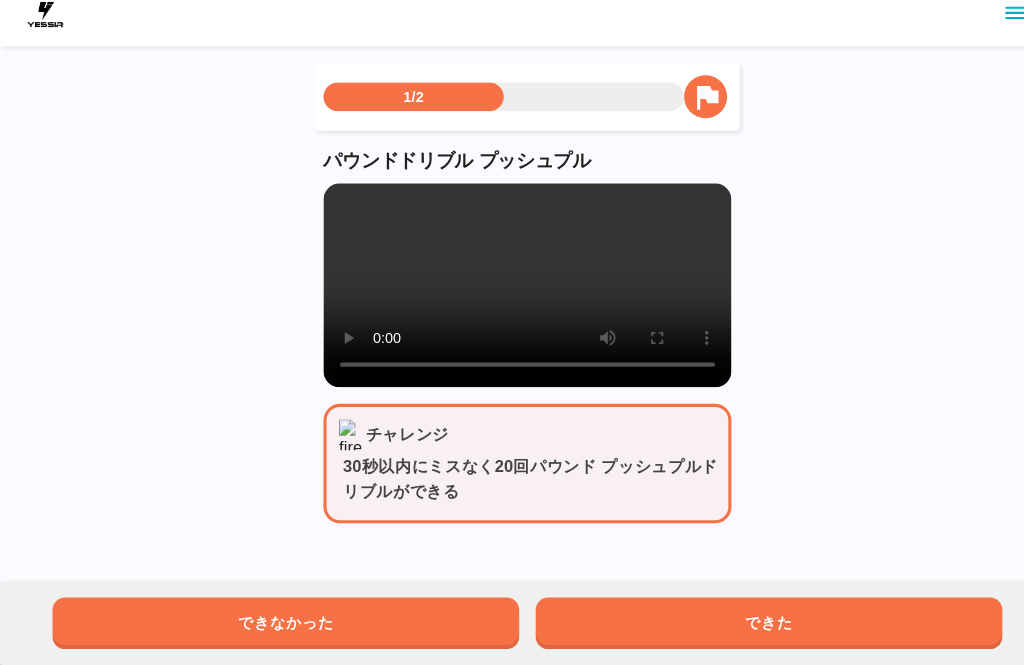 click on "できた" at bounding box center (746, 624) 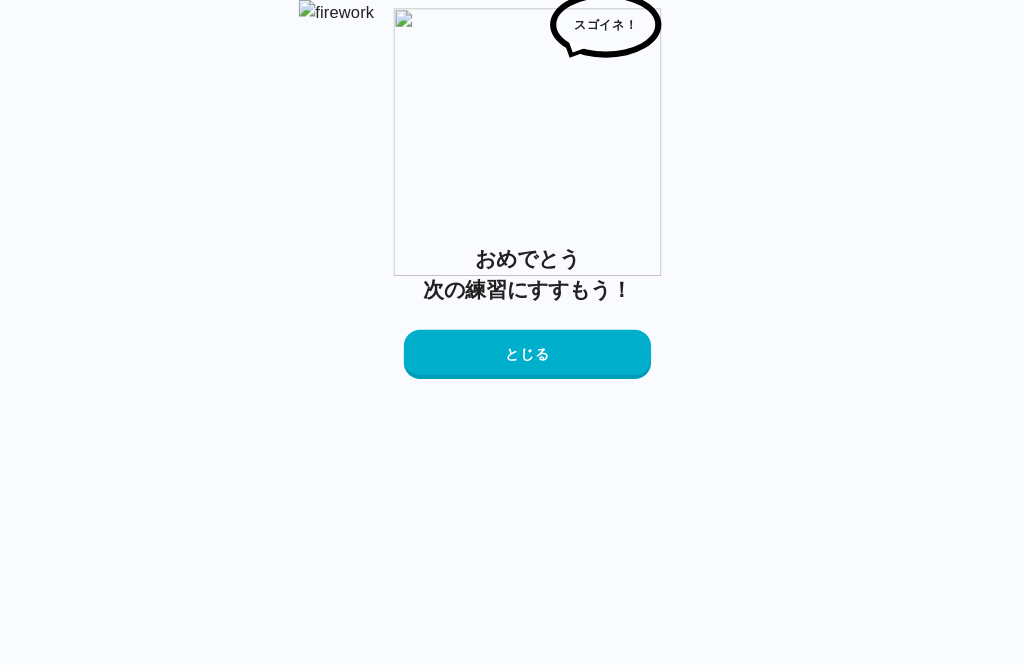 click on "とじる" at bounding box center [512, 344] 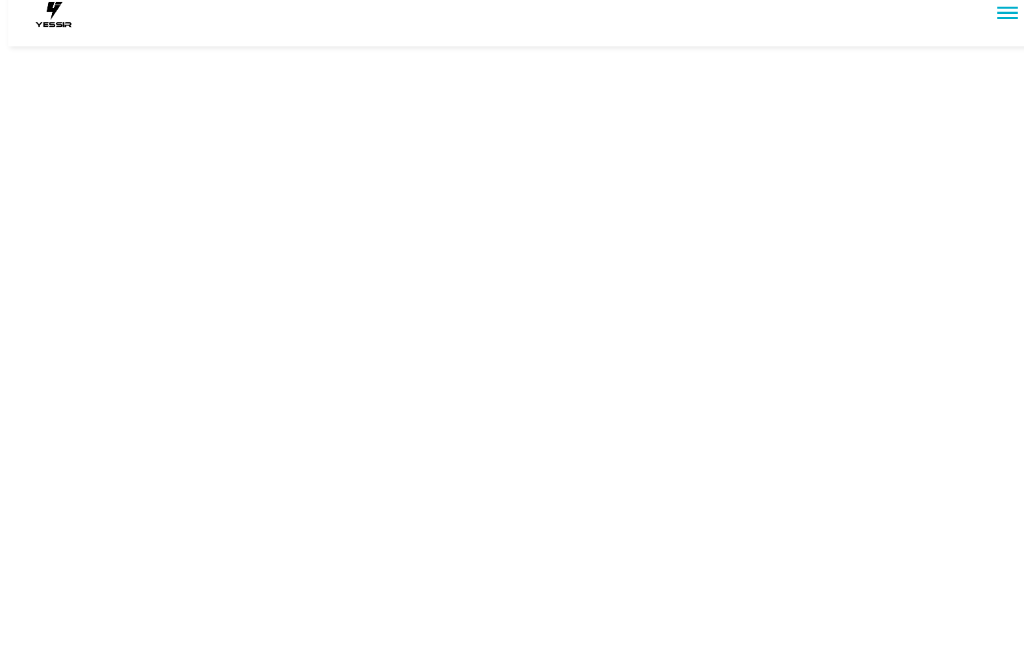 scroll, scrollTop: 0, scrollLeft: 0, axis: both 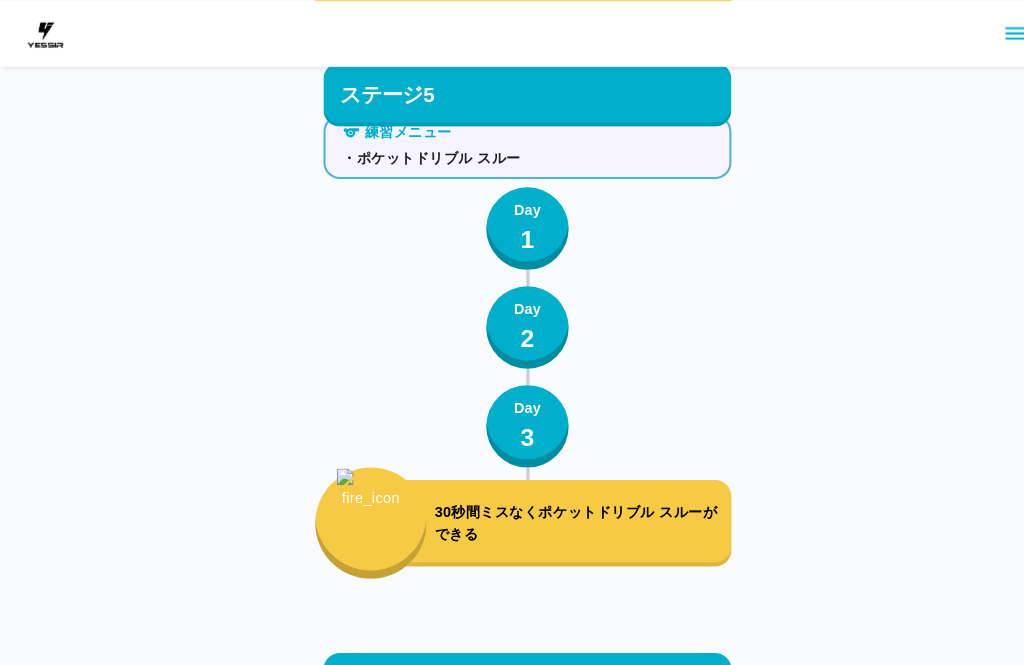click on "30秒間ミスなくポケットドリブル スルーができる" at bounding box center [562, 507] 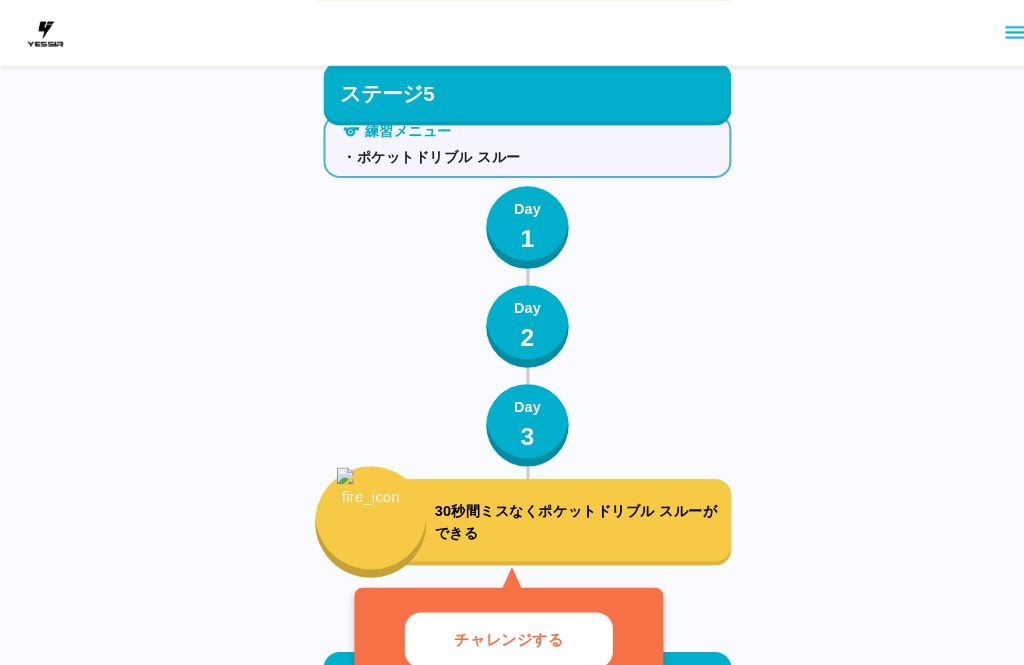 click on "チャレンジする" at bounding box center [494, 621] 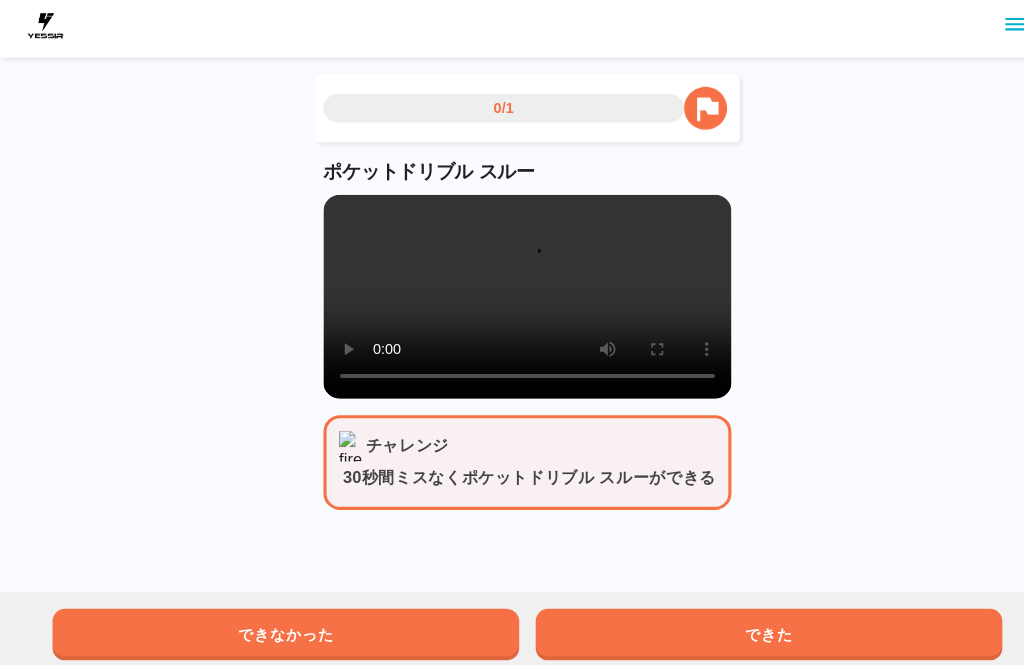 scroll, scrollTop: 0, scrollLeft: 0, axis: both 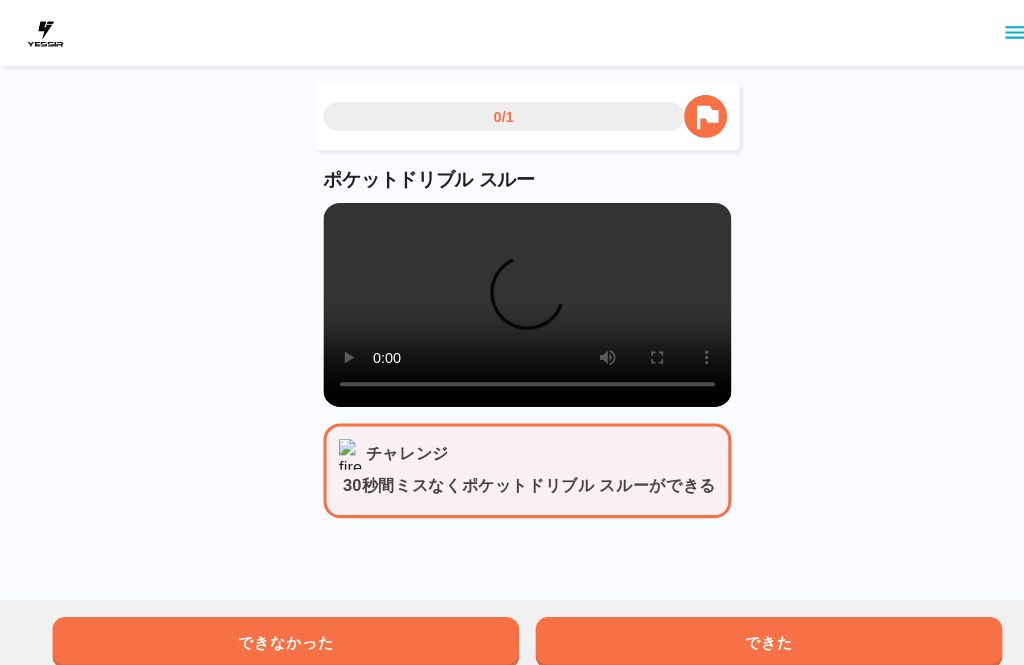 click at bounding box center [512, 296] 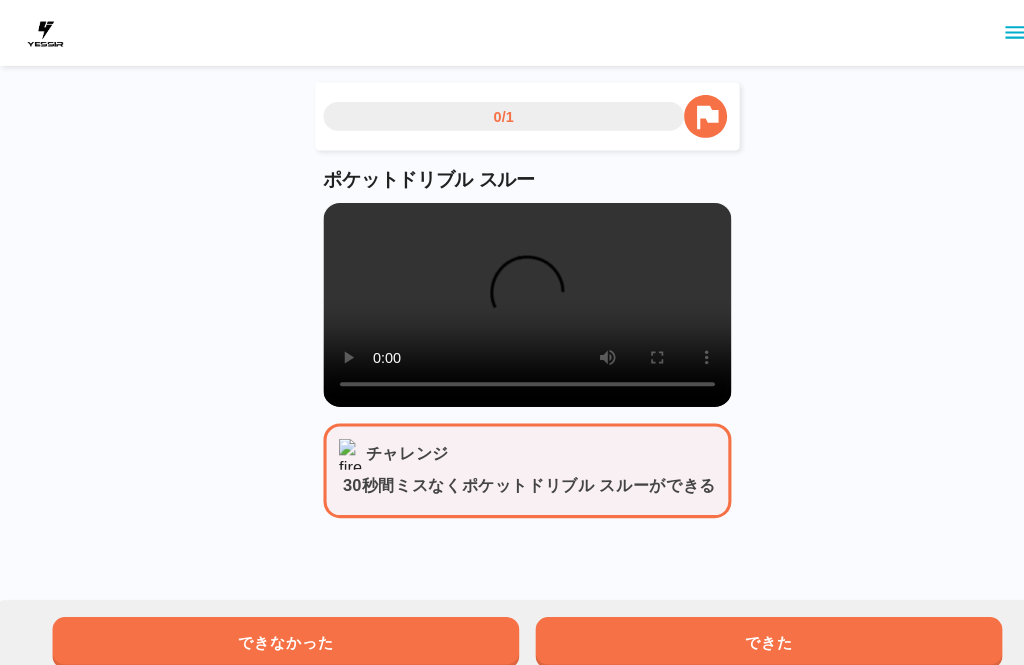click at bounding box center (512, 296) 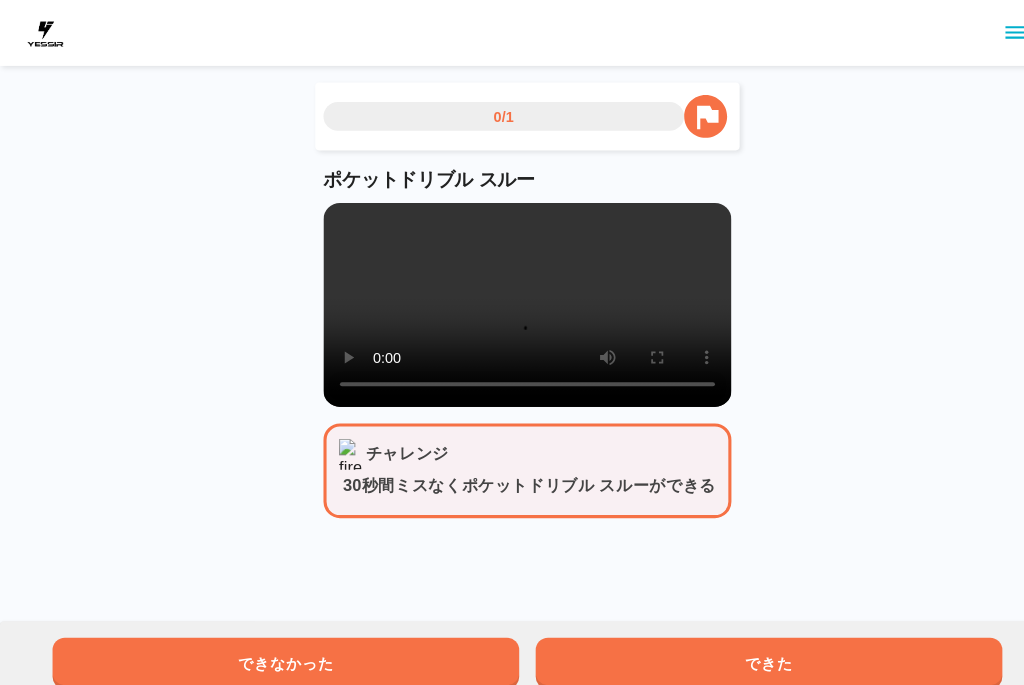 click at bounding box center (512, 296) 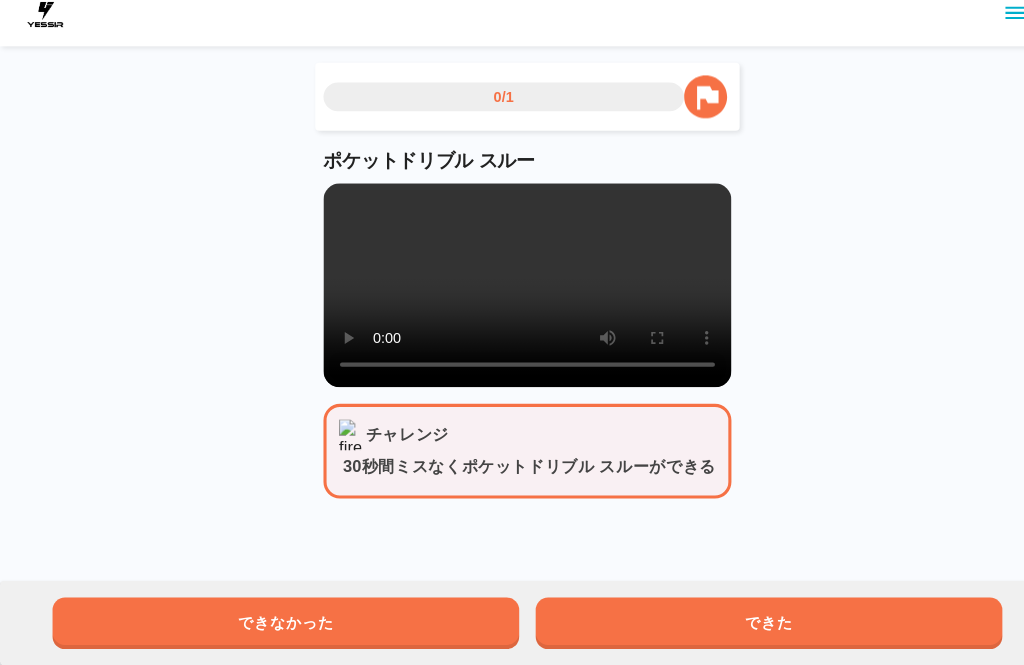 click on "できた" at bounding box center (746, 624) 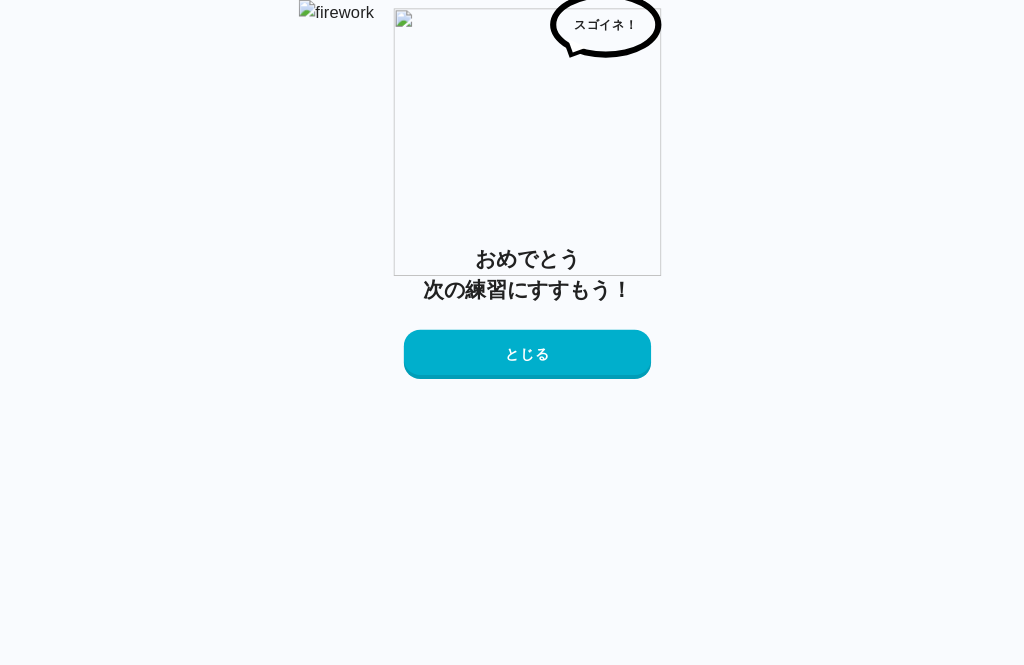 click on "とじる" at bounding box center [512, 344] 